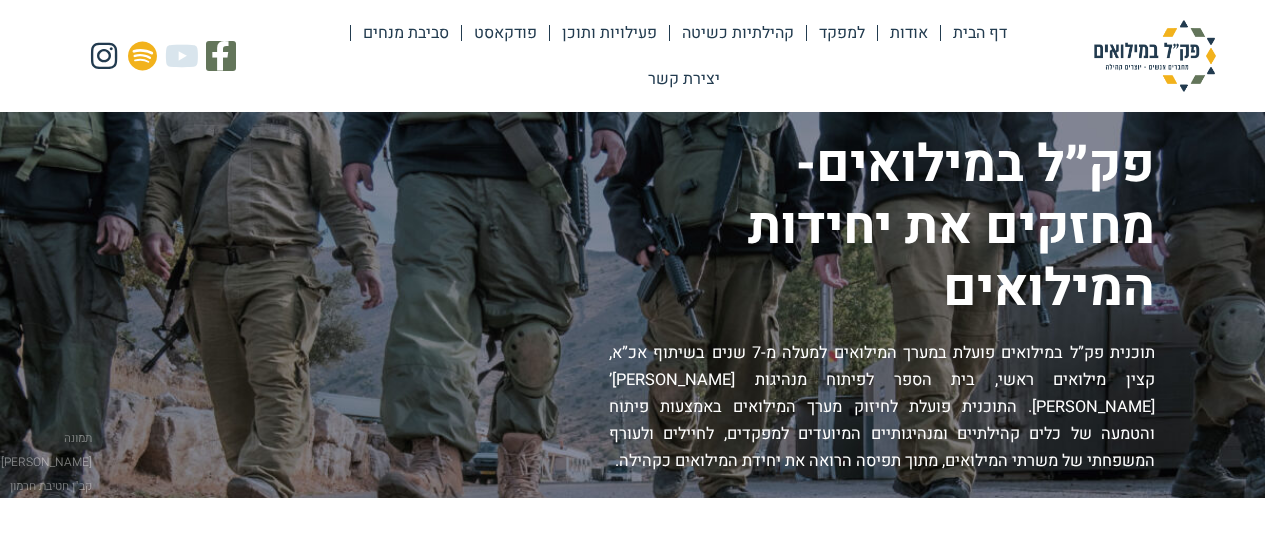 scroll, scrollTop: 0, scrollLeft: 0, axis: both 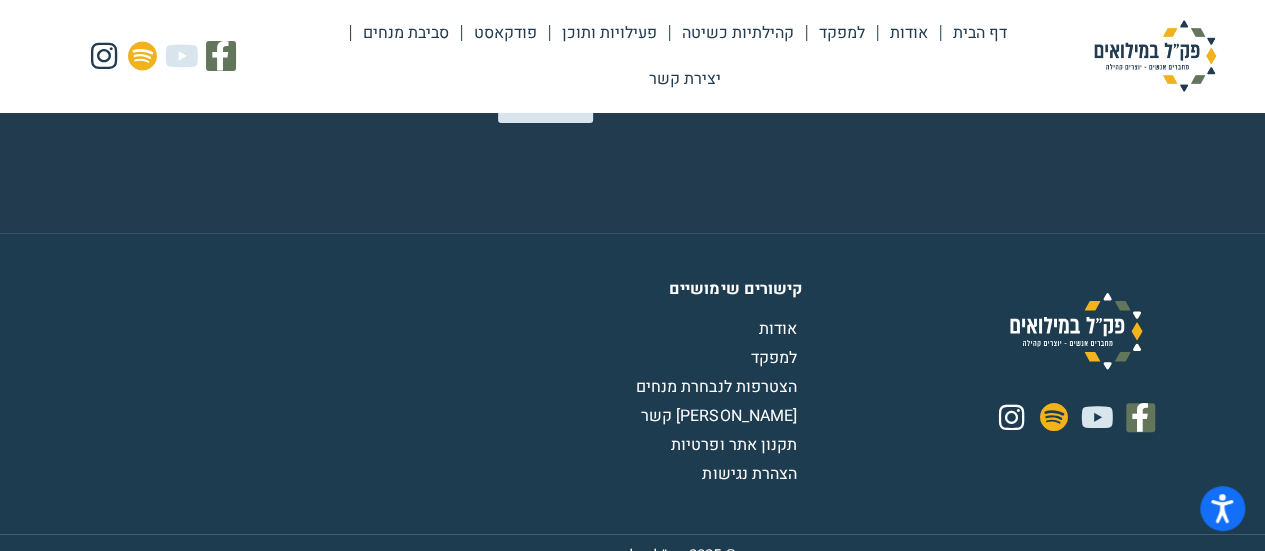 click on "אודות" 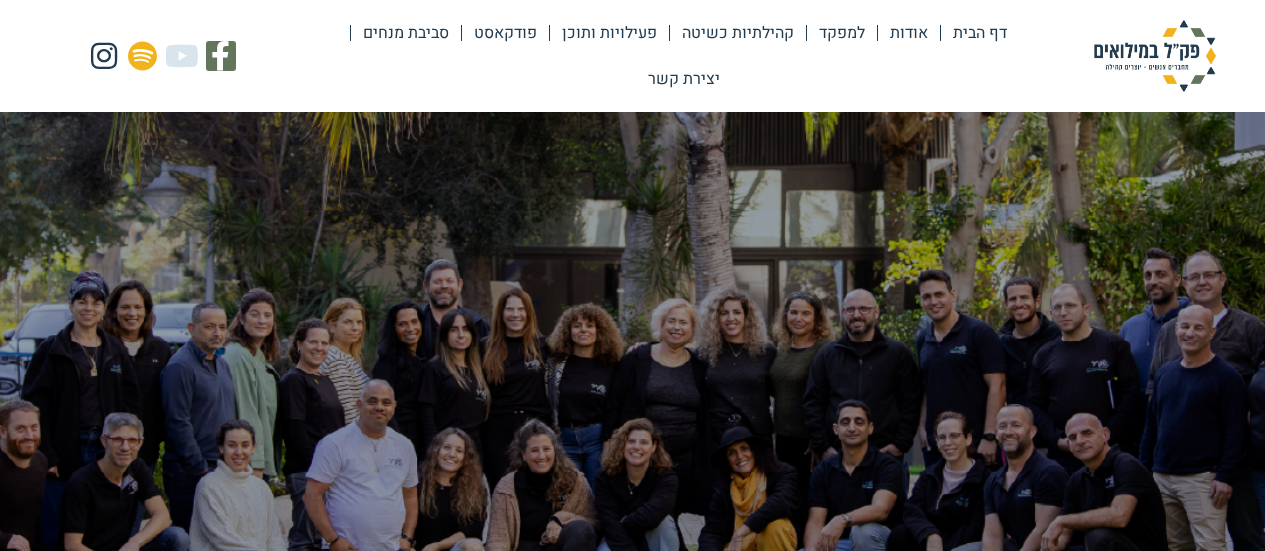 scroll, scrollTop: 0, scrollLeft: 0, axis: both 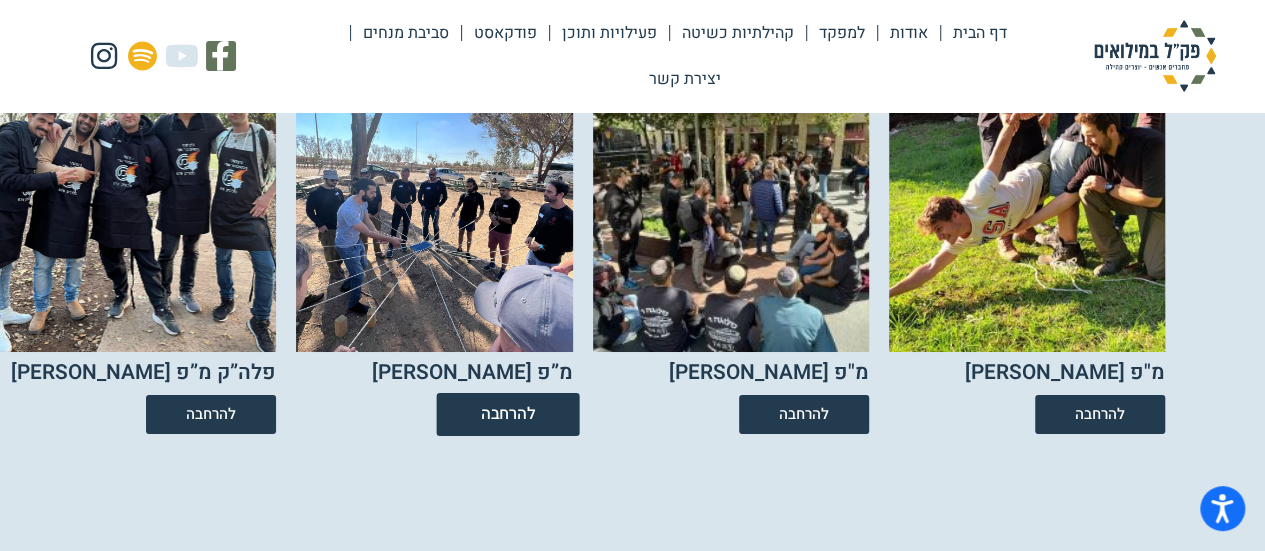 click on "להרחבה" at bounding box center (507, 414) 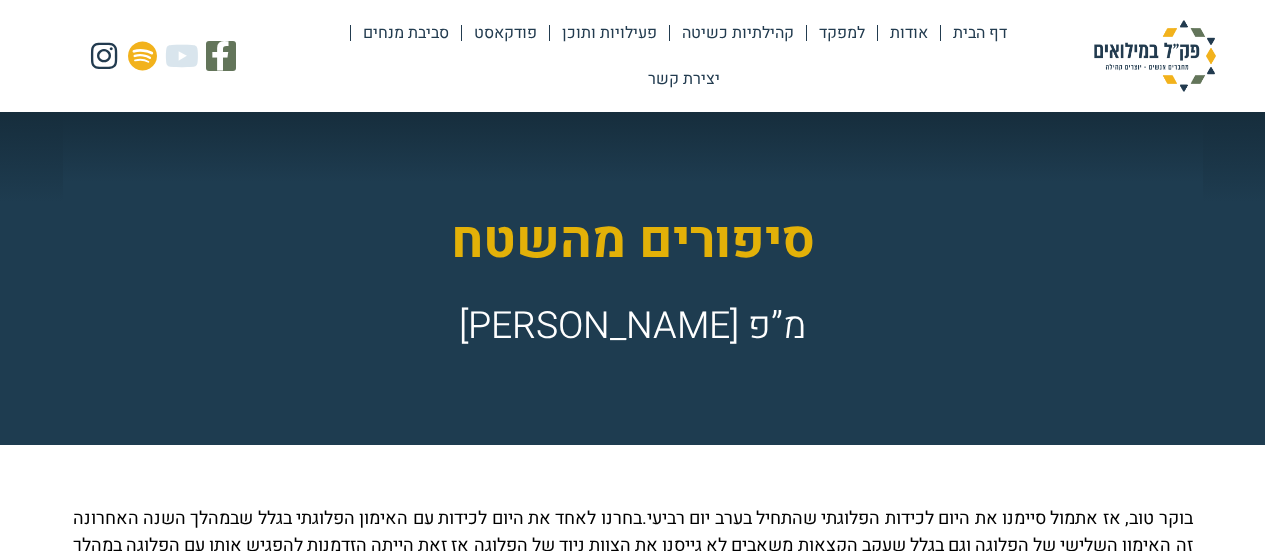 scroll, scrollTop: 0, scrollLeft: 0, axis: both 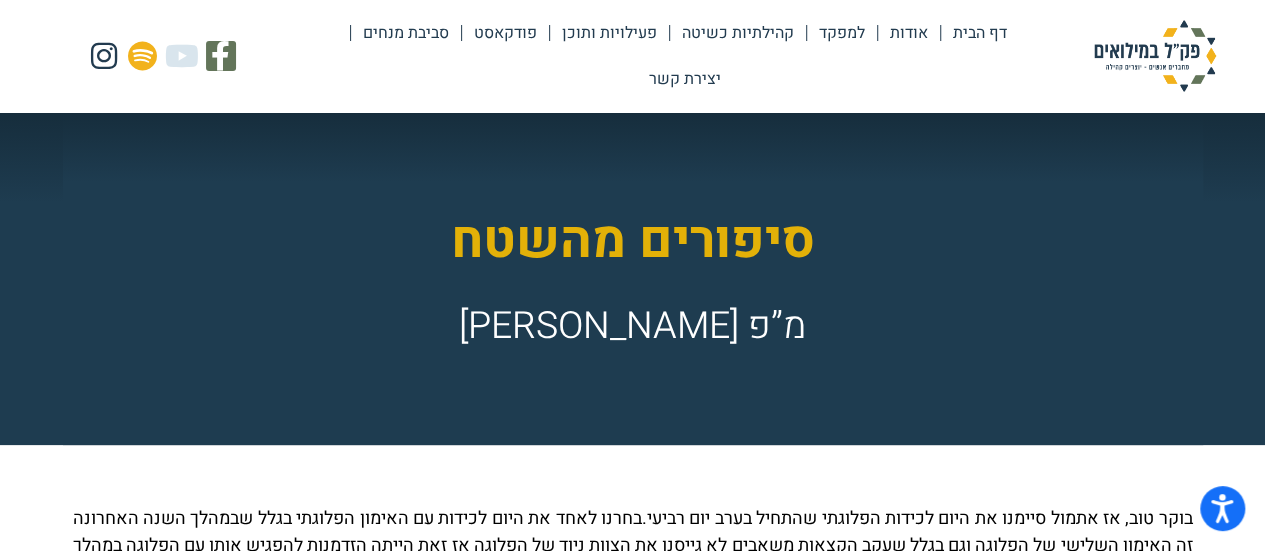 click on "אודות" 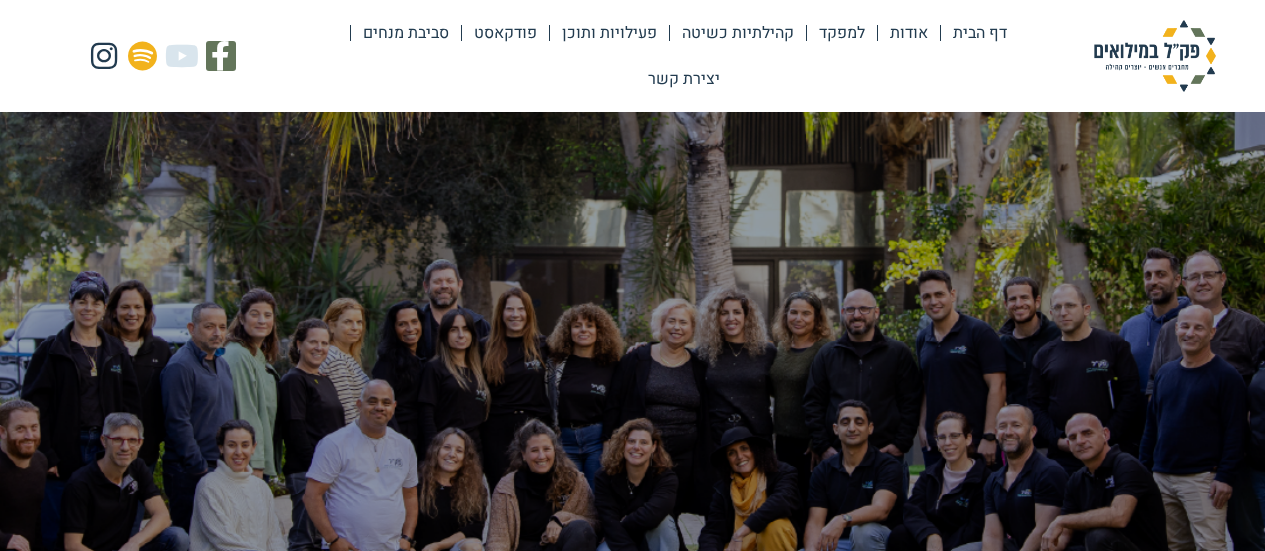 scroll, scrollTop: 0, scrollLeft: 0, axis: both 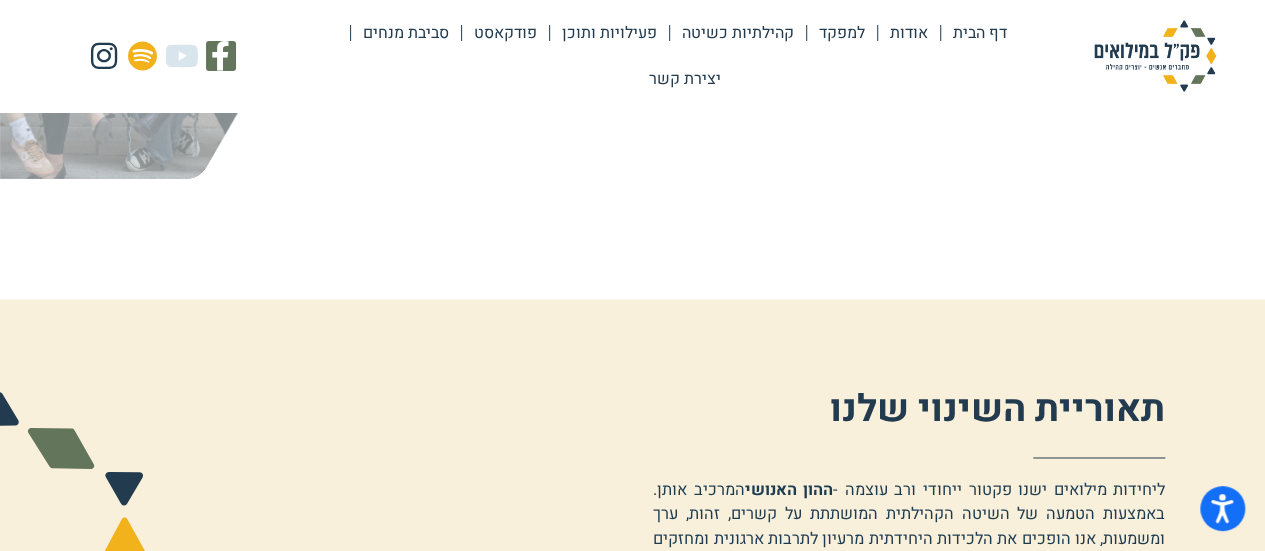 click on "יצירת קשר" 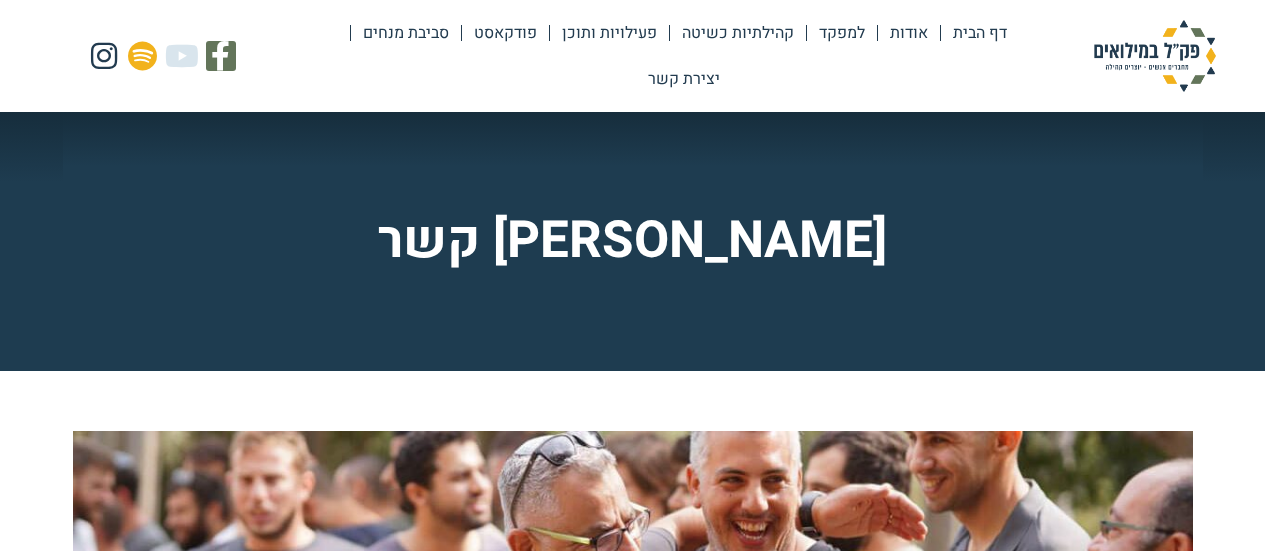 scroll, scrollTop: 0, scrollLeft: 0, axis: both 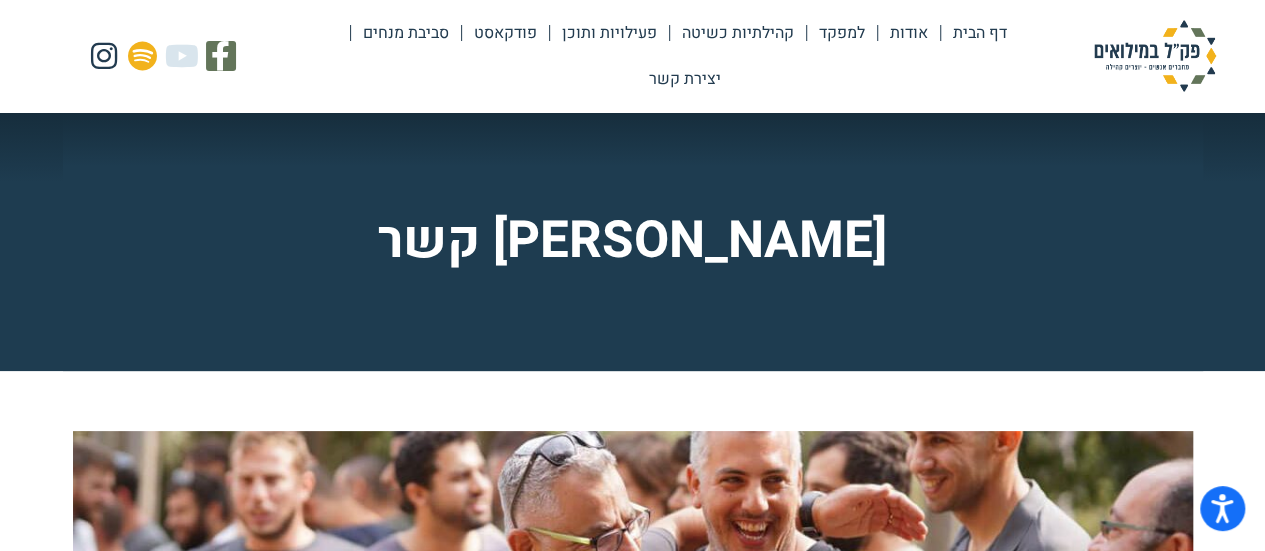 click on "דף הבית" 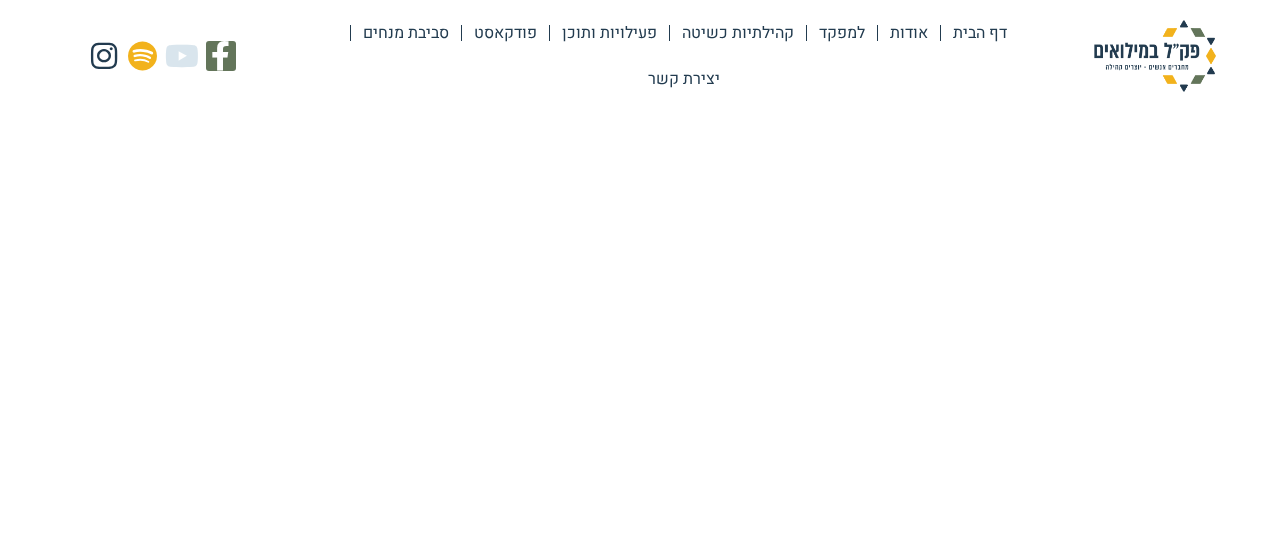 scroll, scrollTop: 0, scrollLeft: 0, axis: both 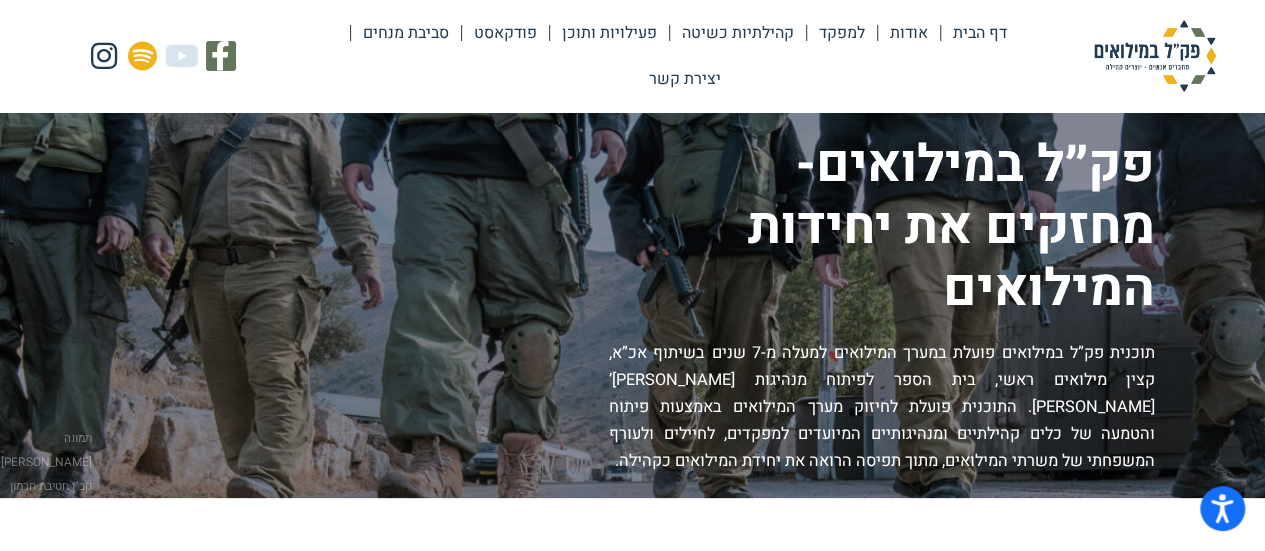click on "פעילויות ותוכן" 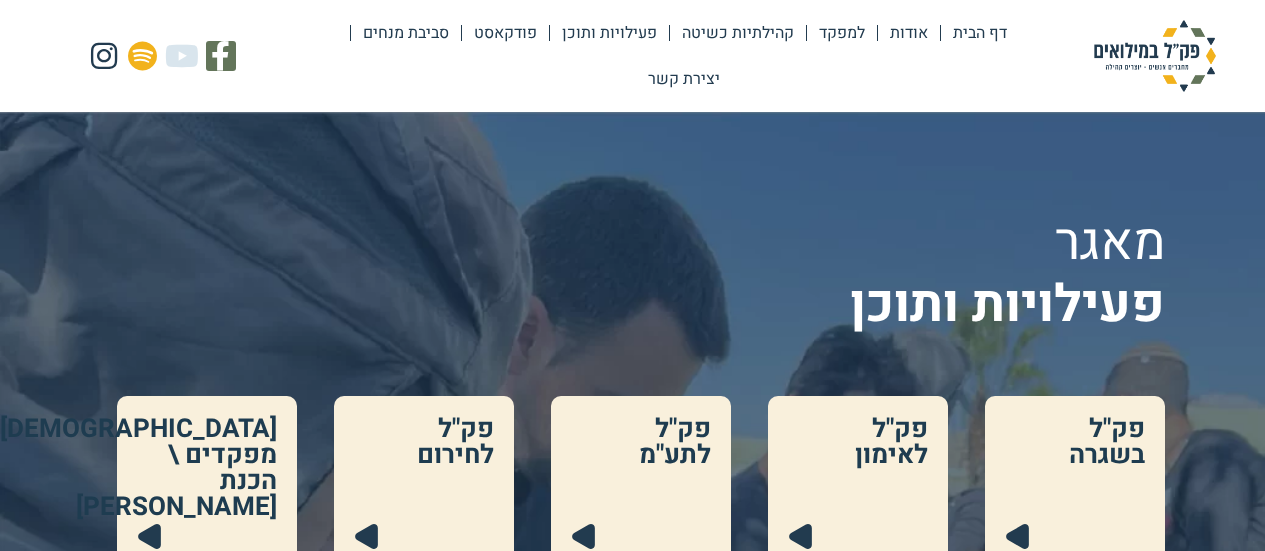 scroll, scrollTop: 0, scrollLeft: 0, axis: both 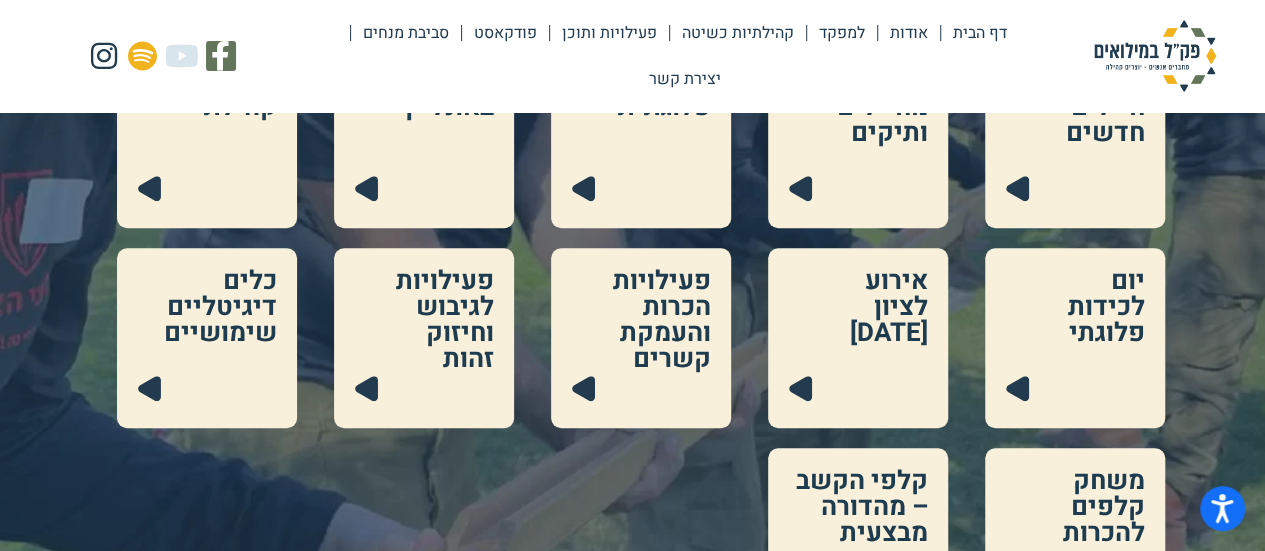 click at bounding box center (207, 338) 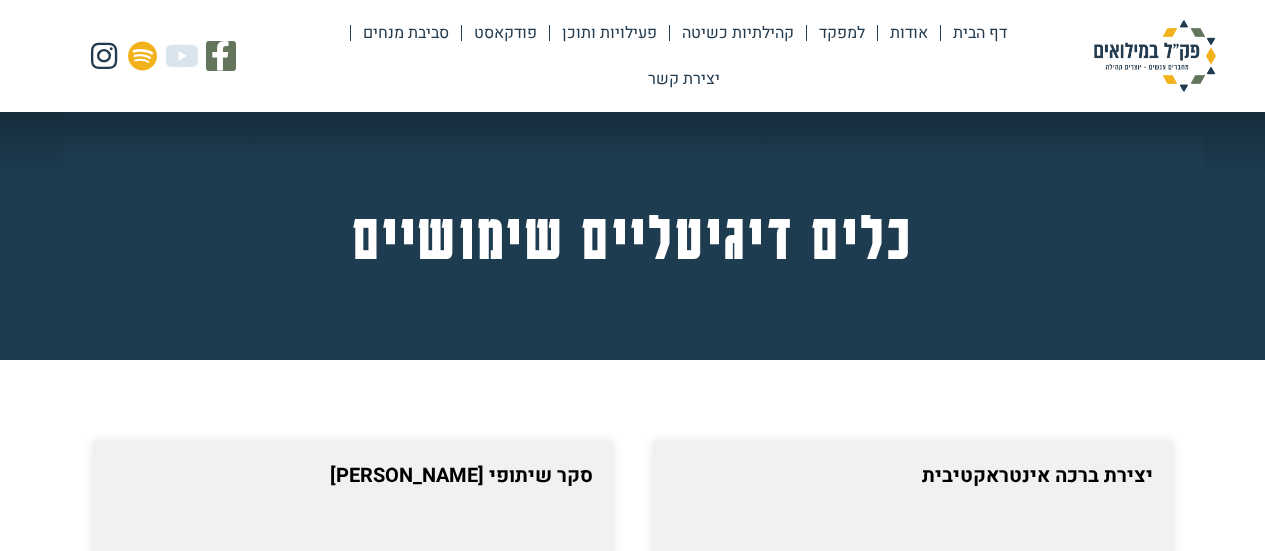 scroll, scrollTop: 0, scrollLeft: 0, axis: both 